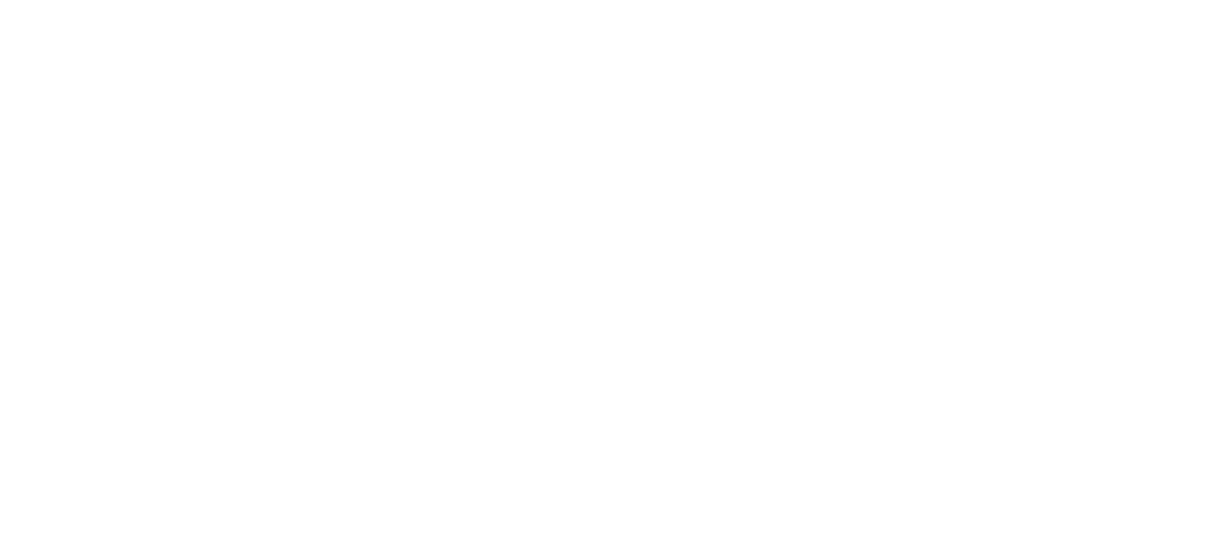 scroll, scrollTop: 0, scrollLeft: 0, axis: both 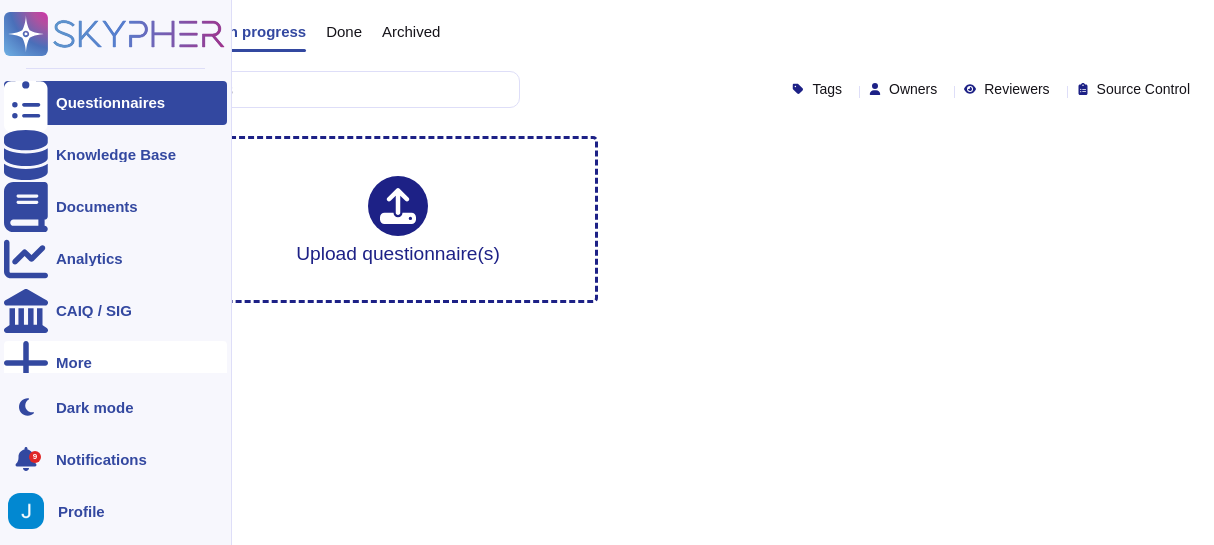 click on "More" at bounding box center [74, 362] 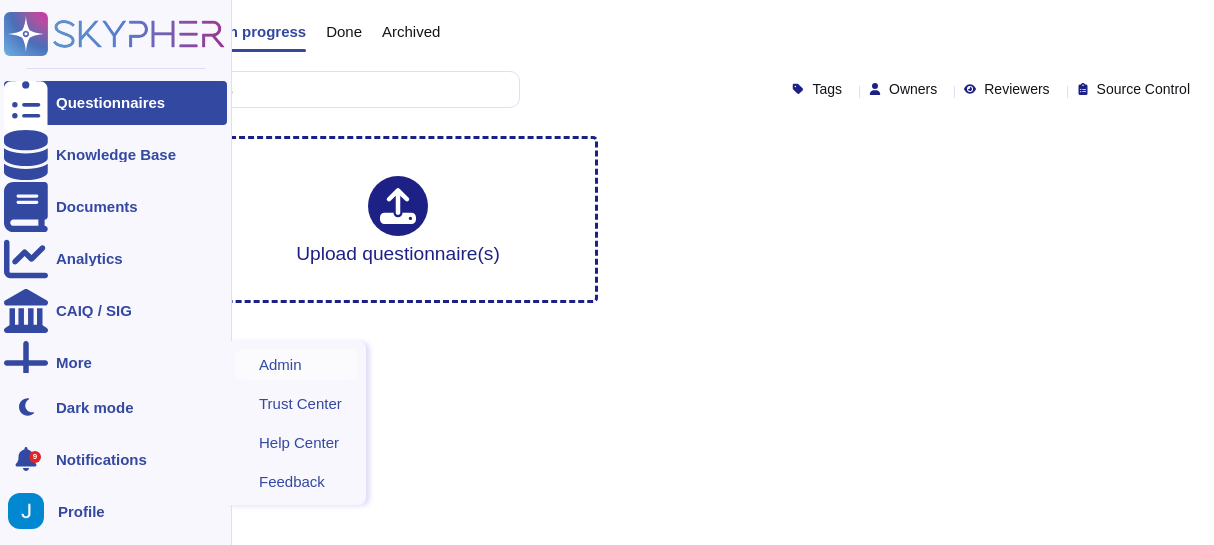 click on "Admin" at bounding box center (296, 364) 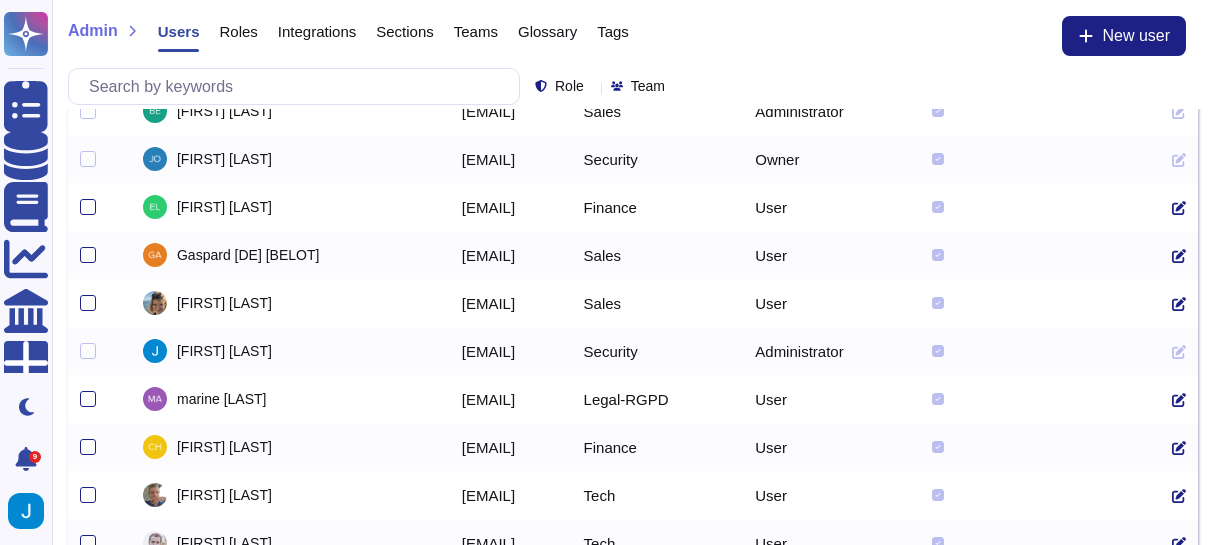 scroll, scrollTop: 0, scrollLeft: 0, axis: both 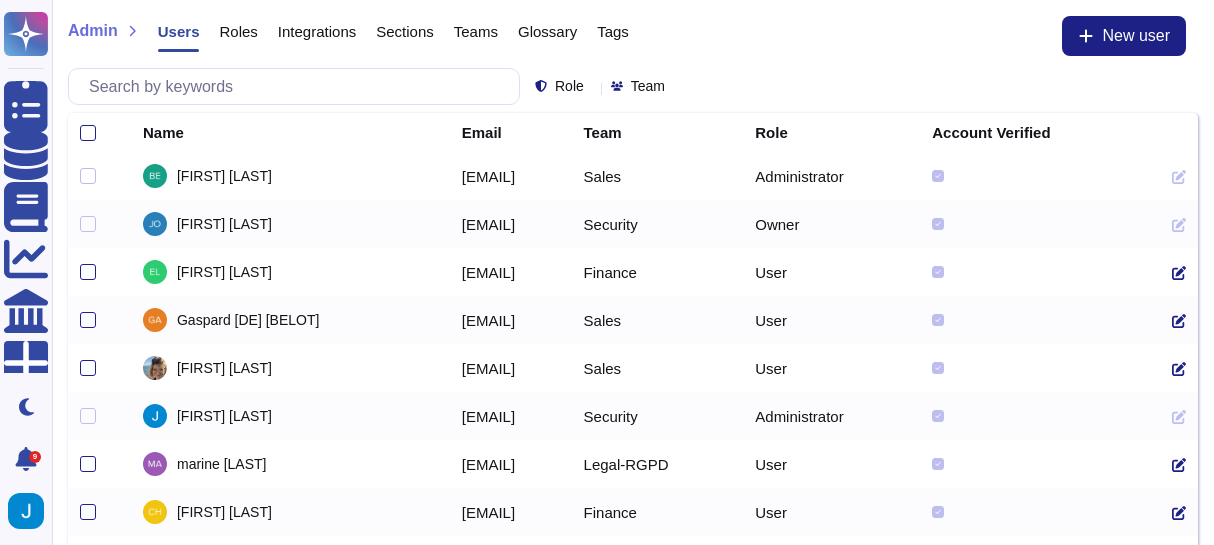 click on "Roles" at bounding box center (238, 31) 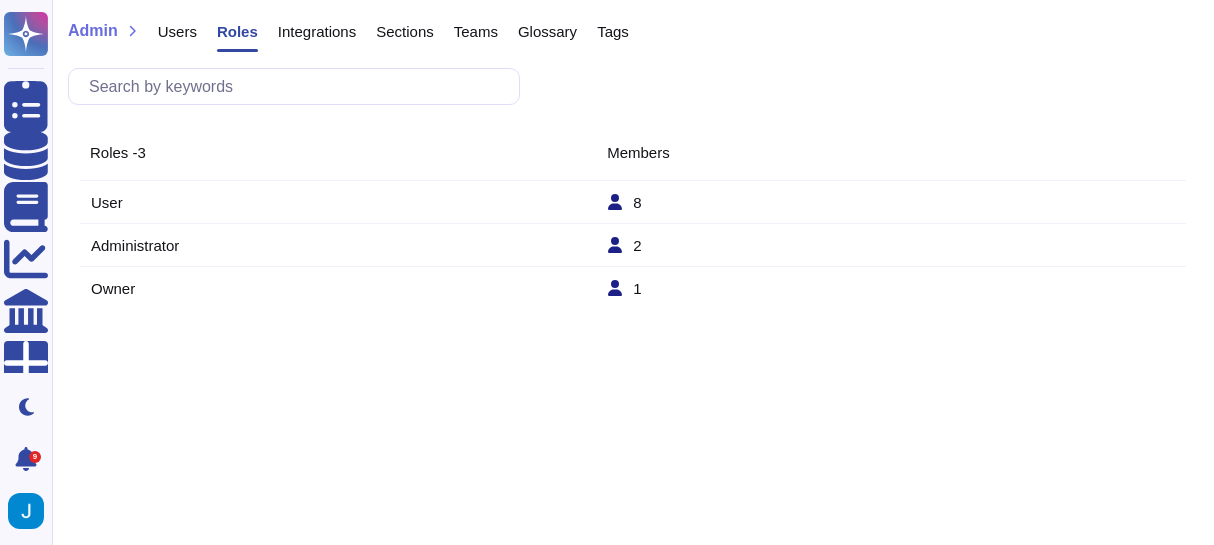 click on "Integrations" at bounding box center (317, 31) 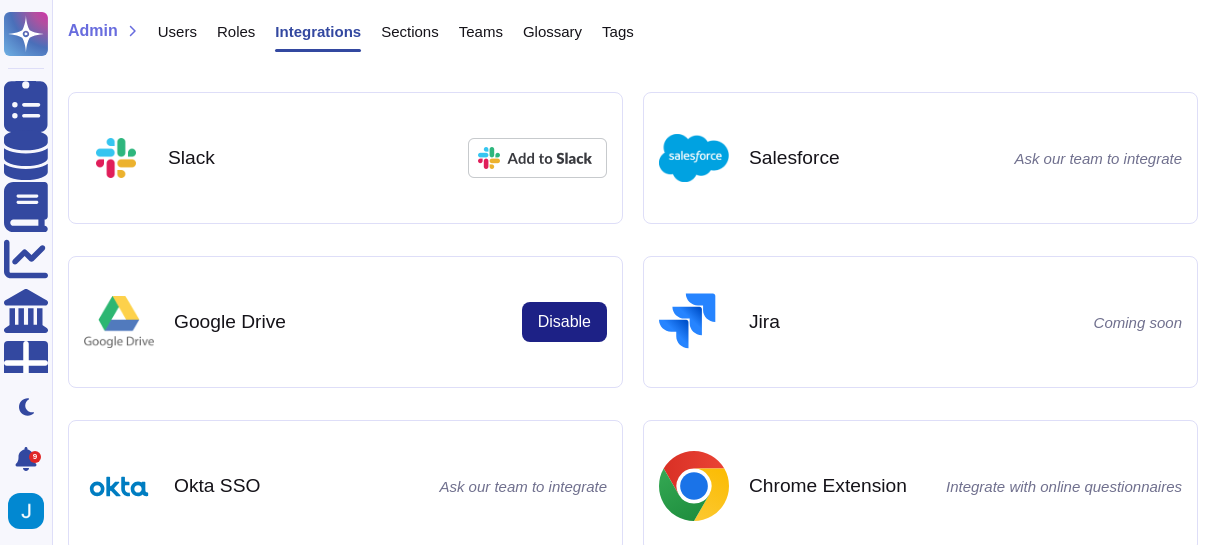 click on "Sections" at bounding box center [410, 31] 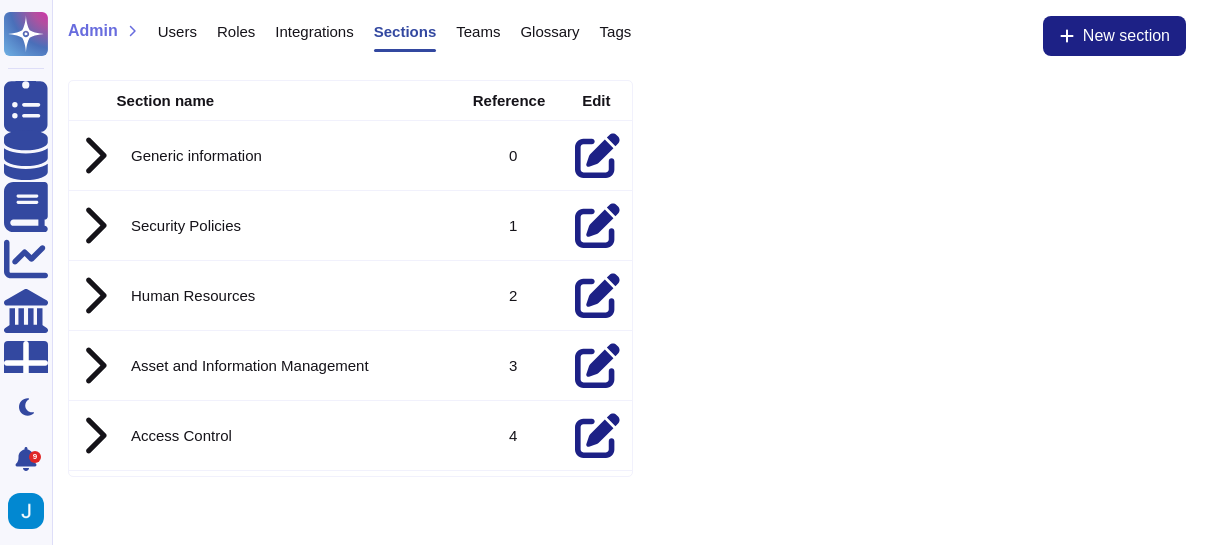 click on "Teams" at bounding box center (478, 31) 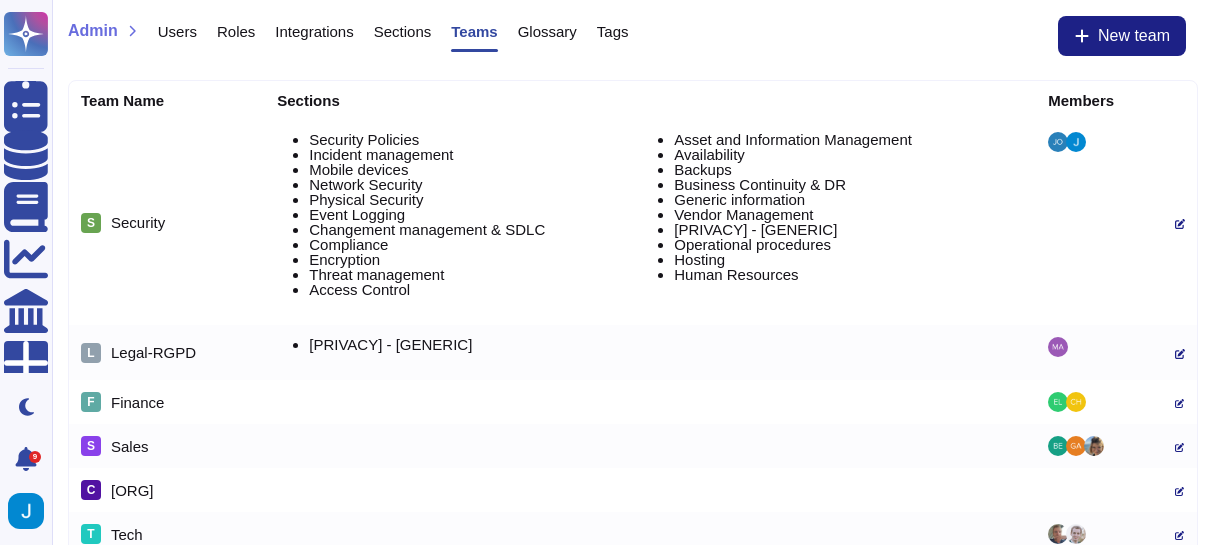 click on "Glossary" at bounding box center [547, 31] 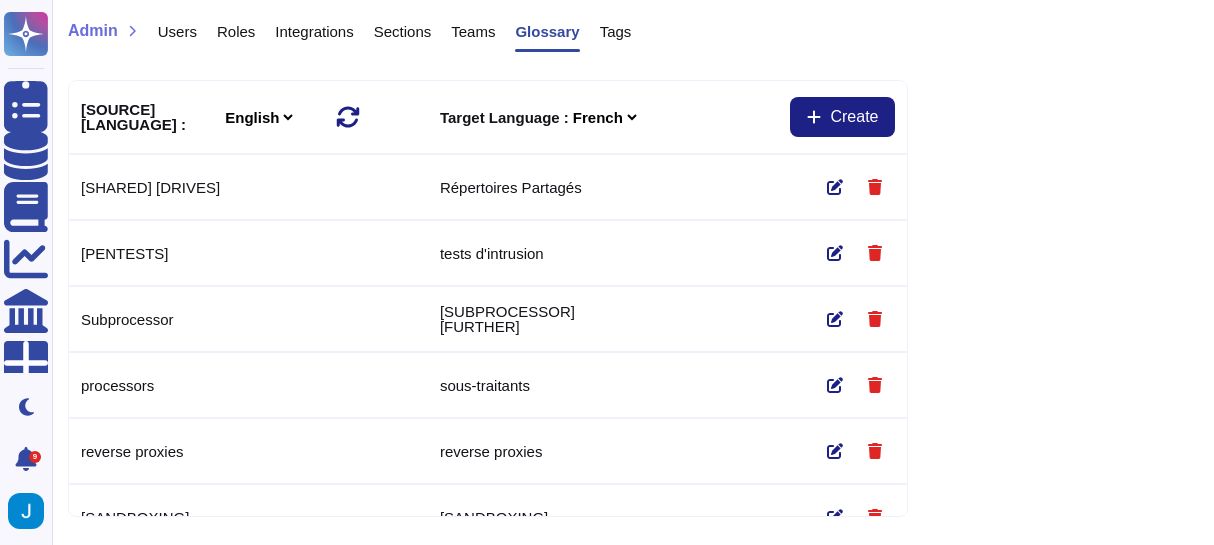 click on "Tags" at bounding box center (616, 31) 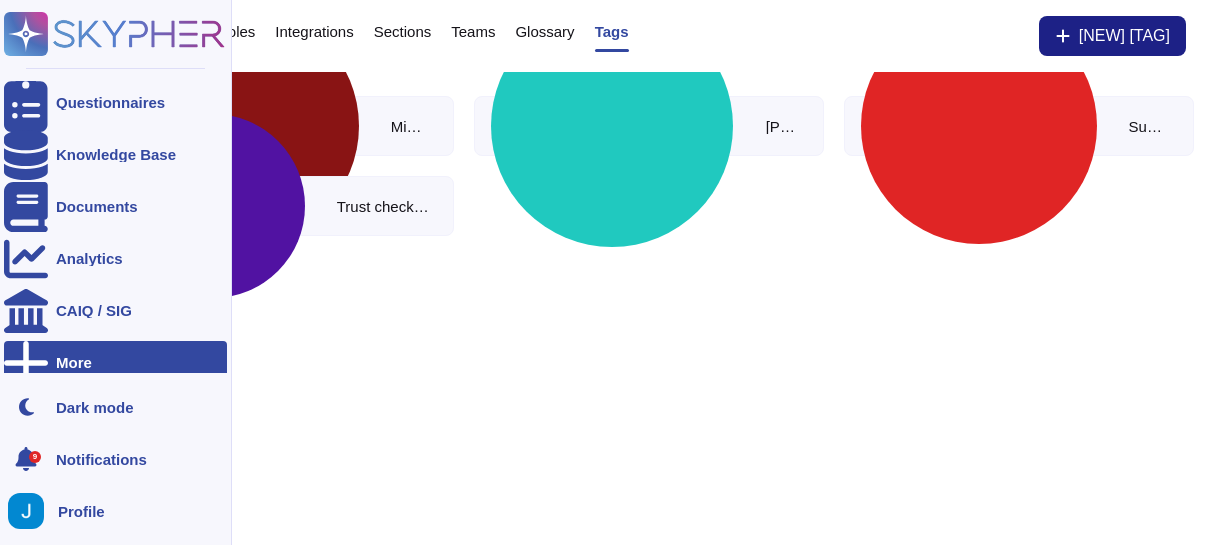 click on "Profile" at bounding box center (81, 511) 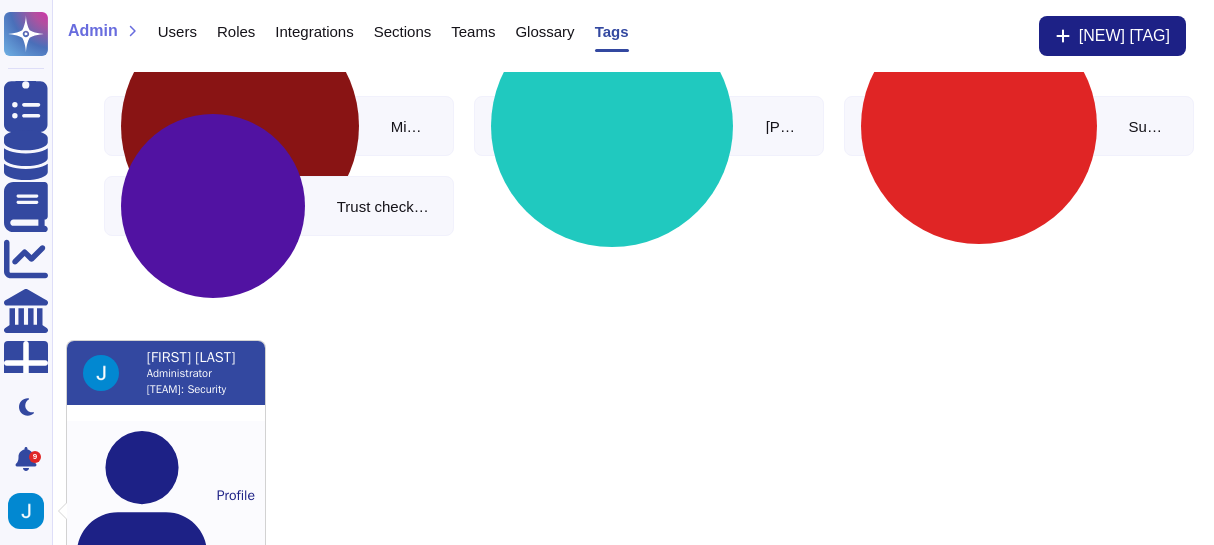 click on "Profile" at bounding box center (166, 496) 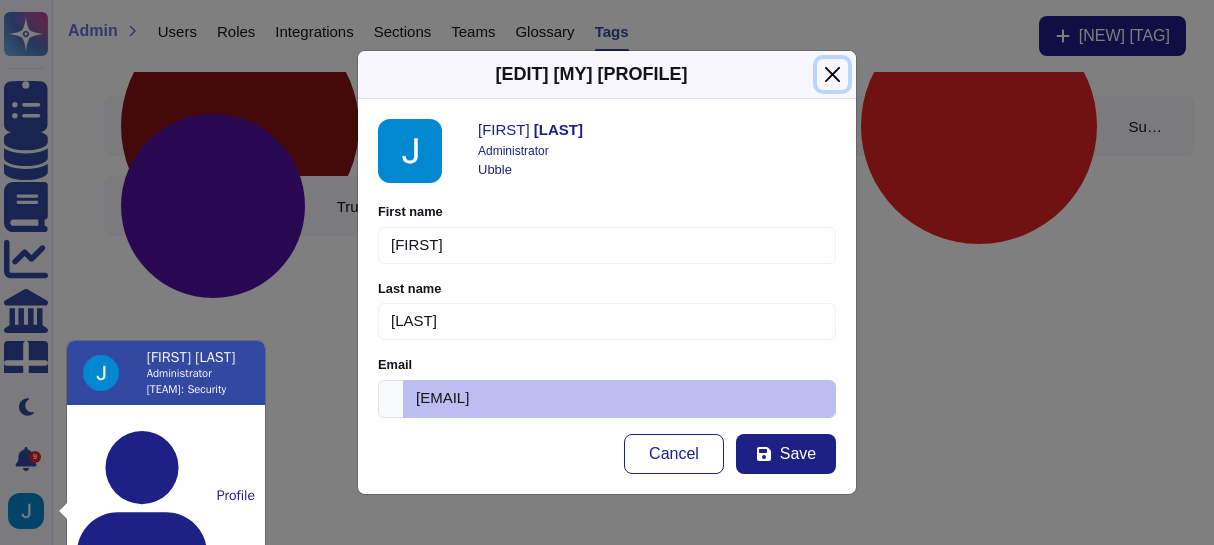 click at bounding box center (832, 74) 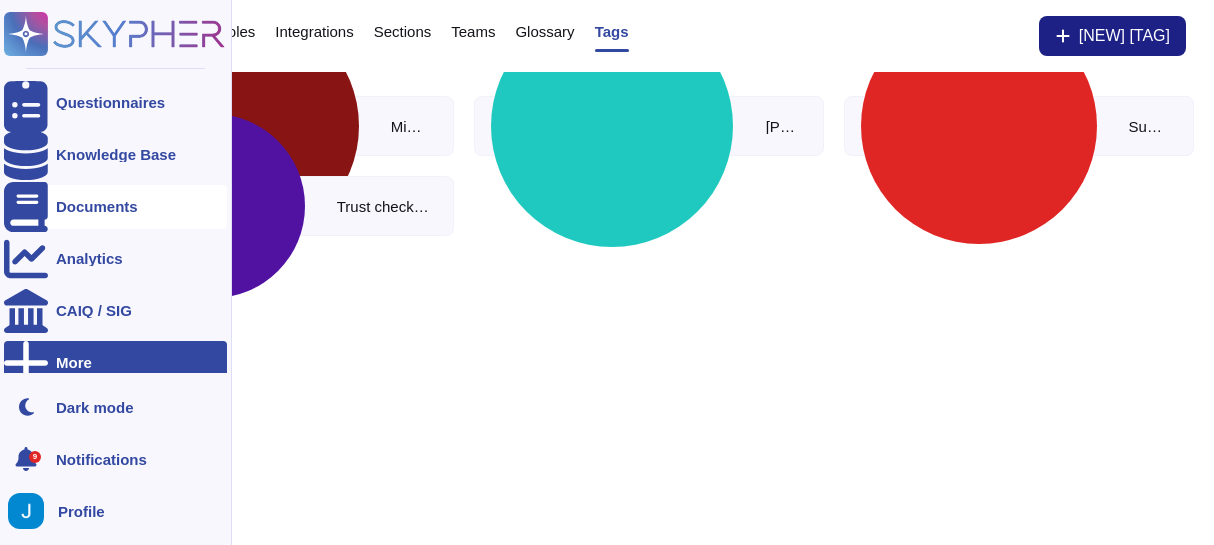 click 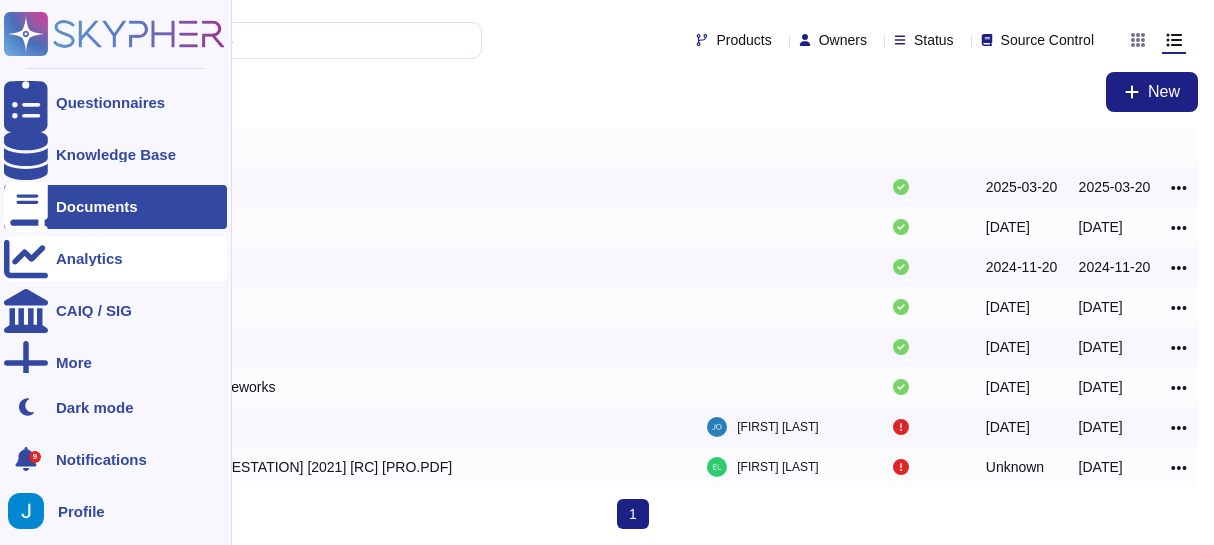 scroll, scrollTop: 0, scrollLeft: 0, axis: both 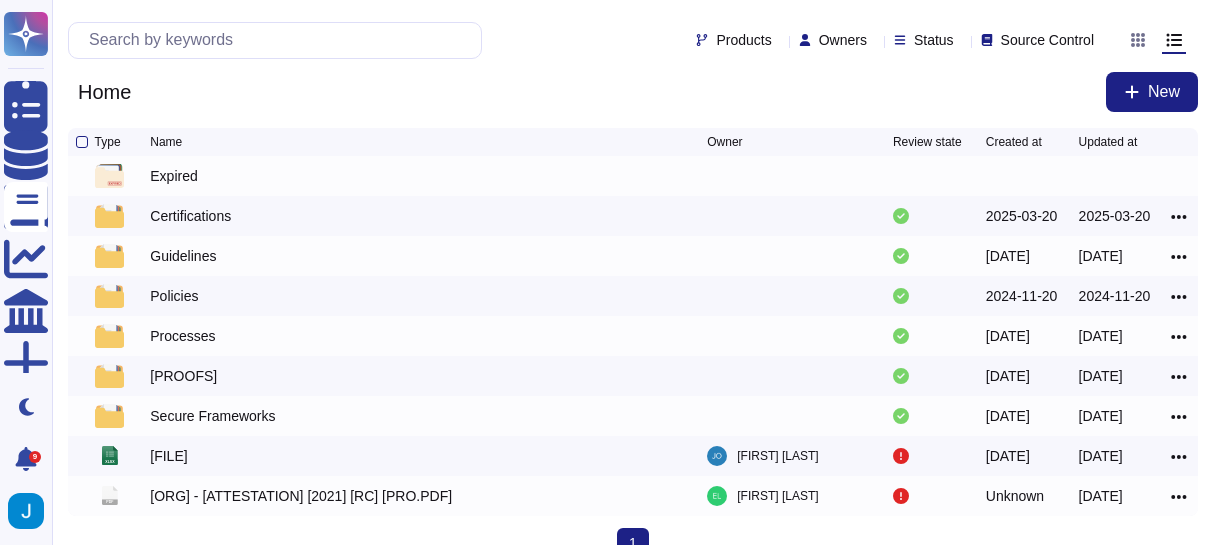 click 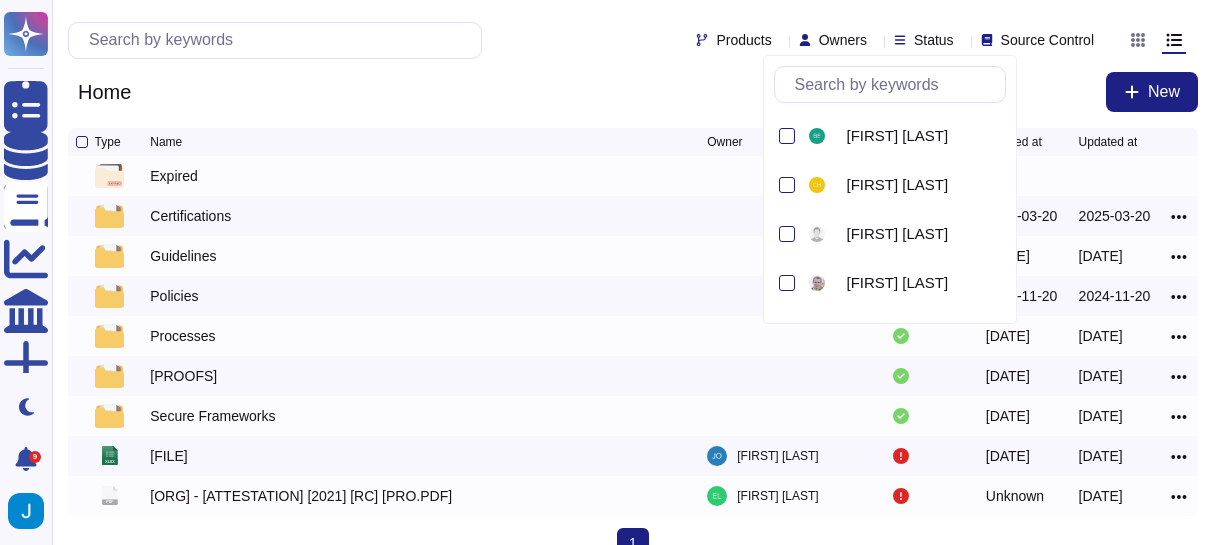 click 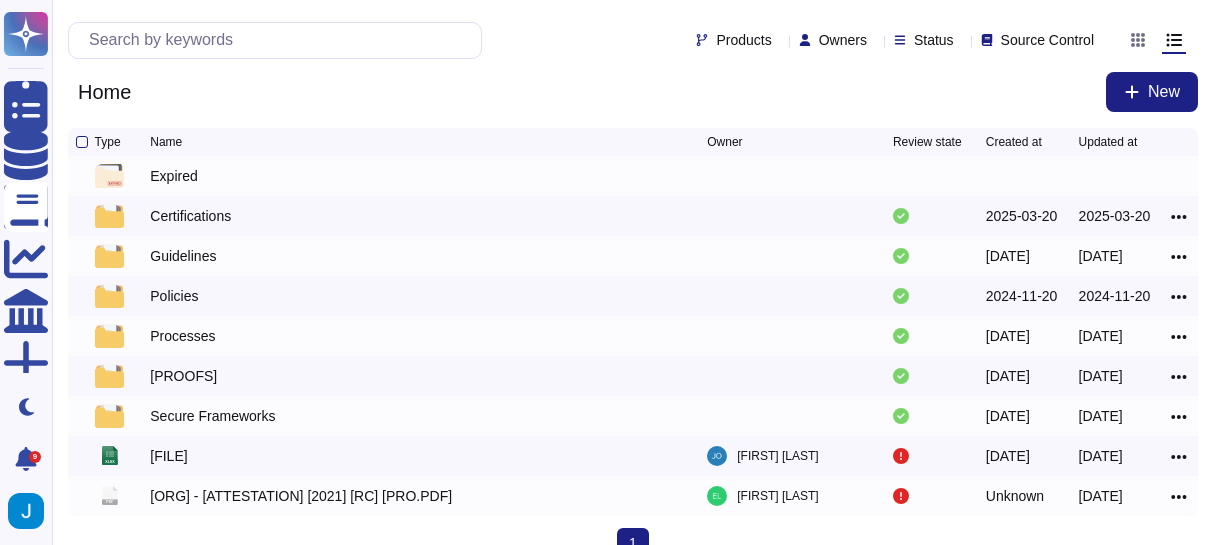 click 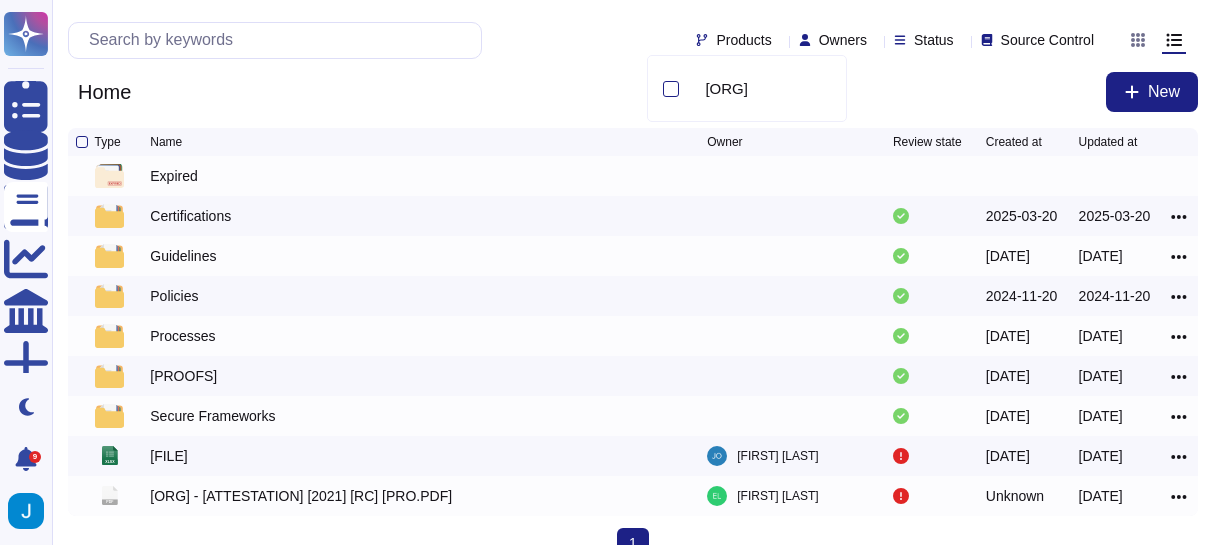 click 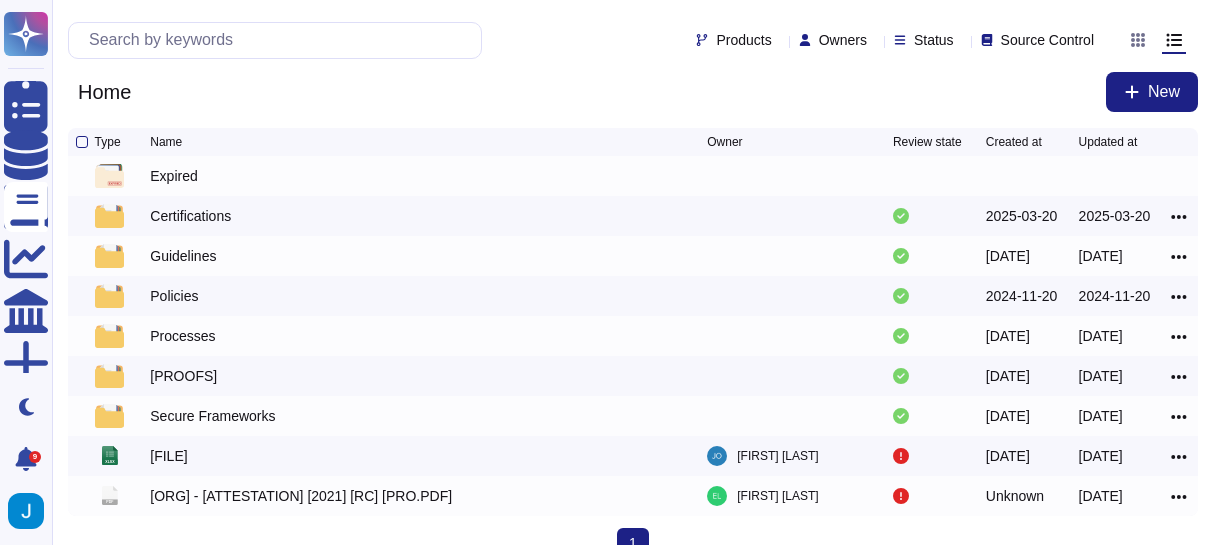 click on "Status" at bounding box center (928, 39) 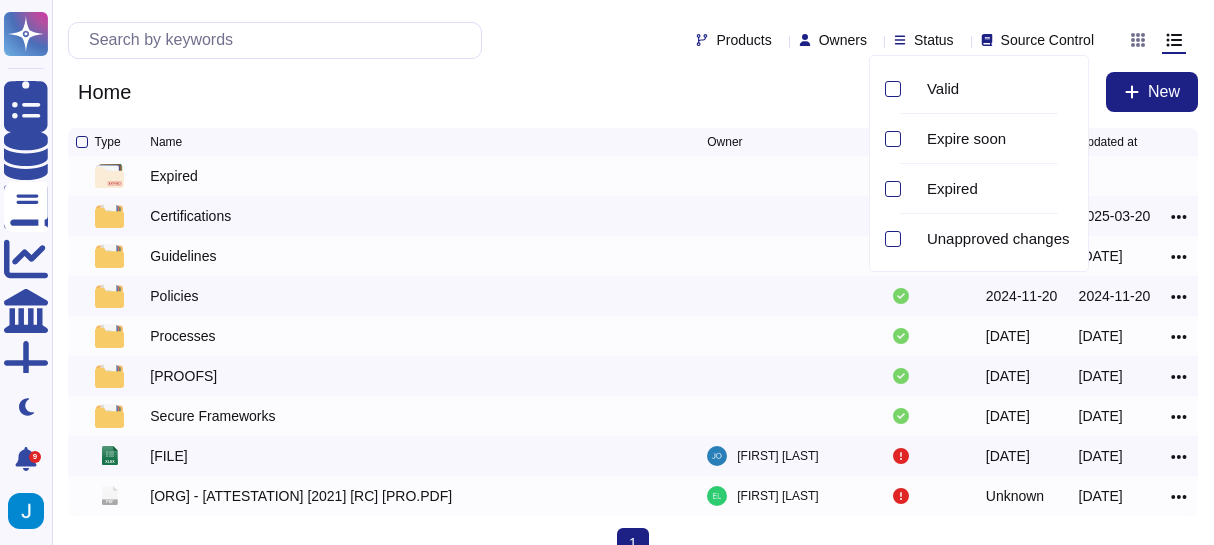 click on "Status" at bounding box center [928, 39] 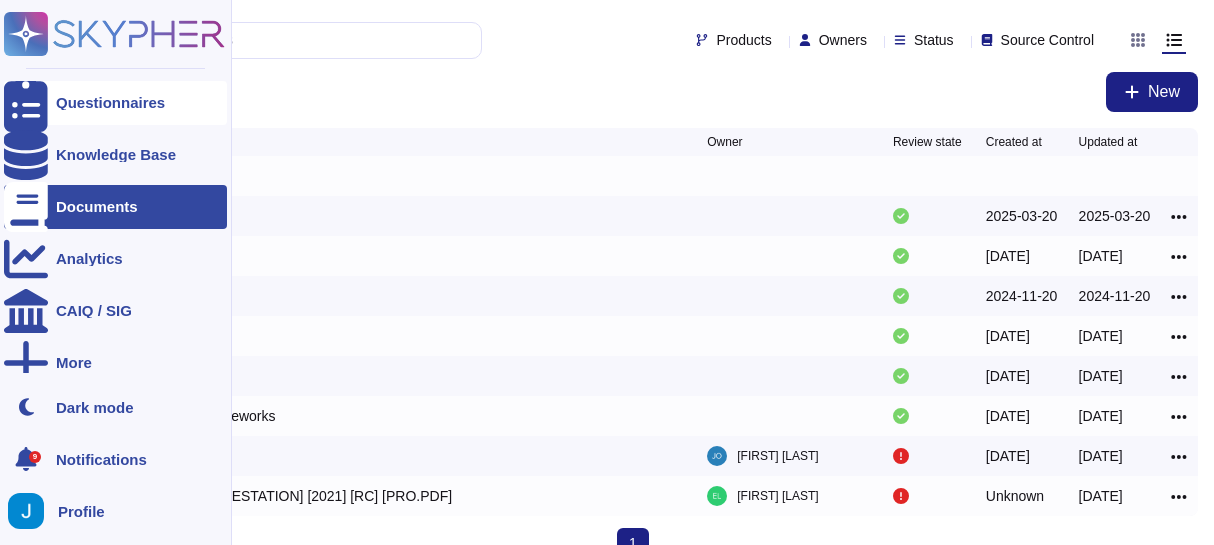 click at bounding box center [26, 103] 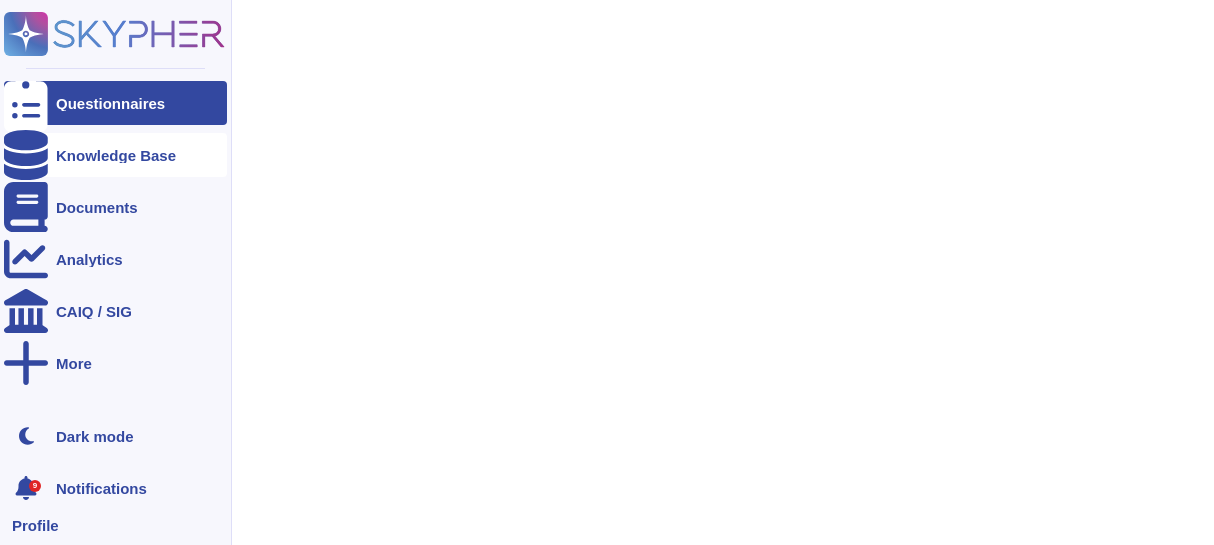click 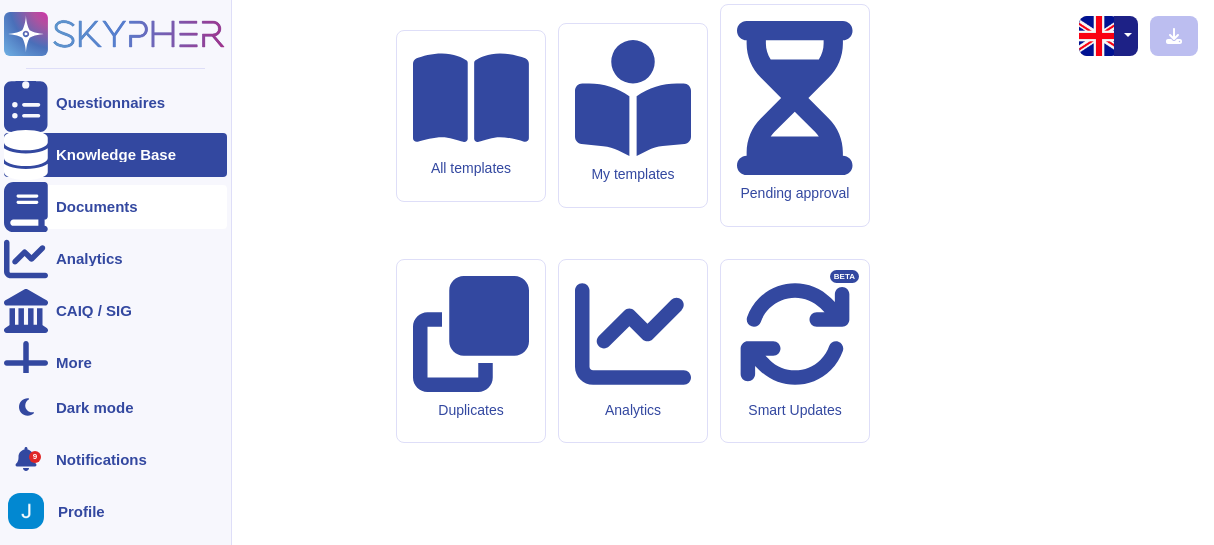 click 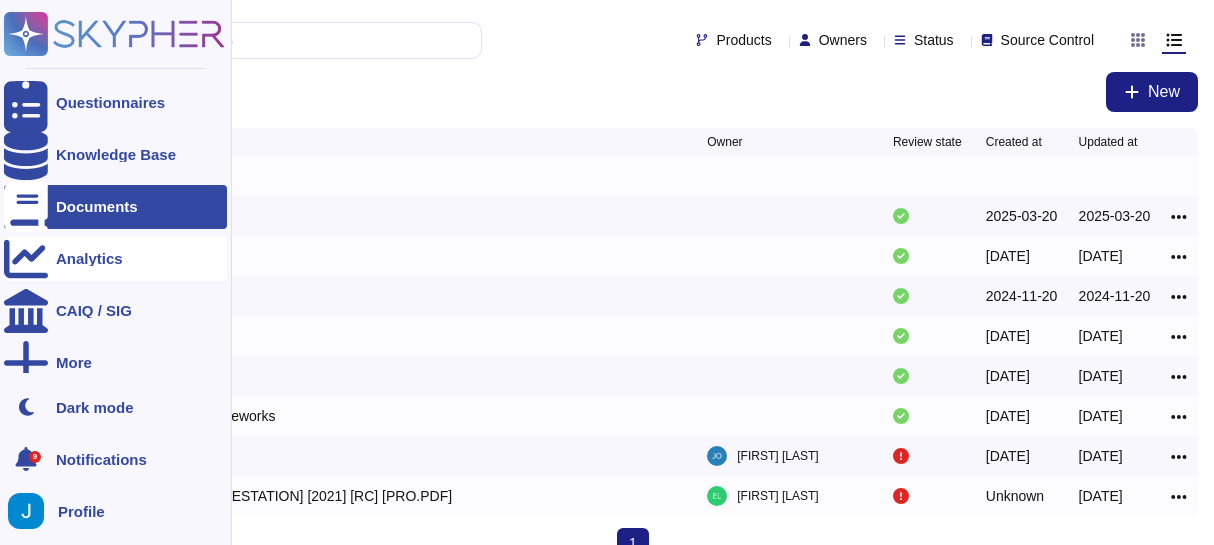 click at bounding box center [26, 259] 